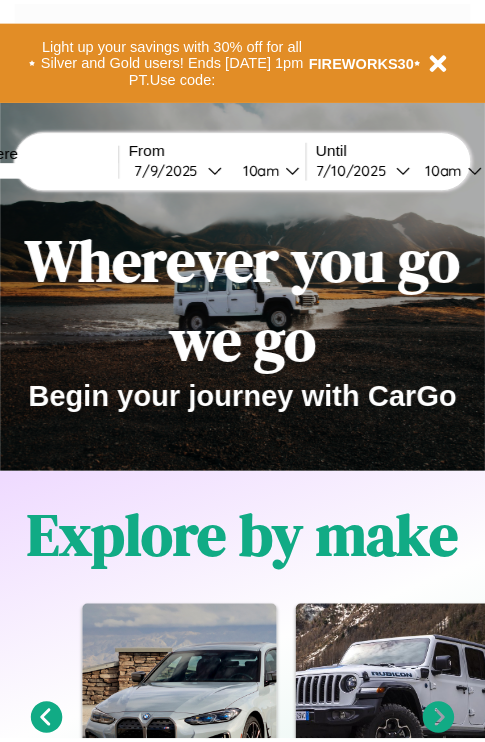 scroll, scrollTop: 0, scrollLeft: 0, axis: both 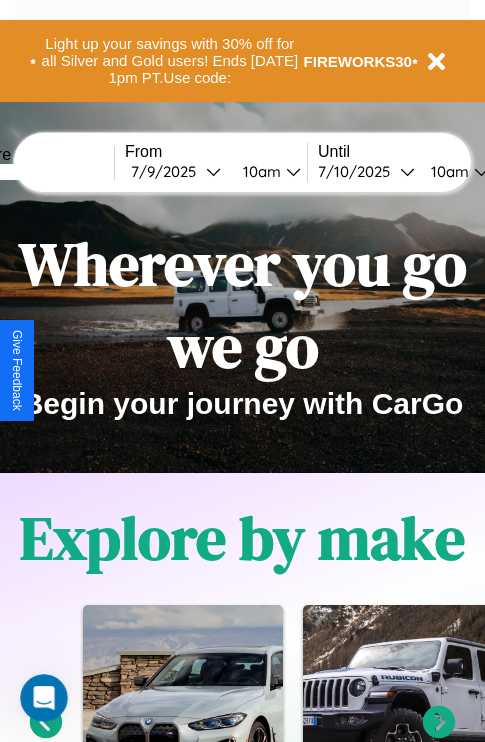 click at bounding box center [39, 172] 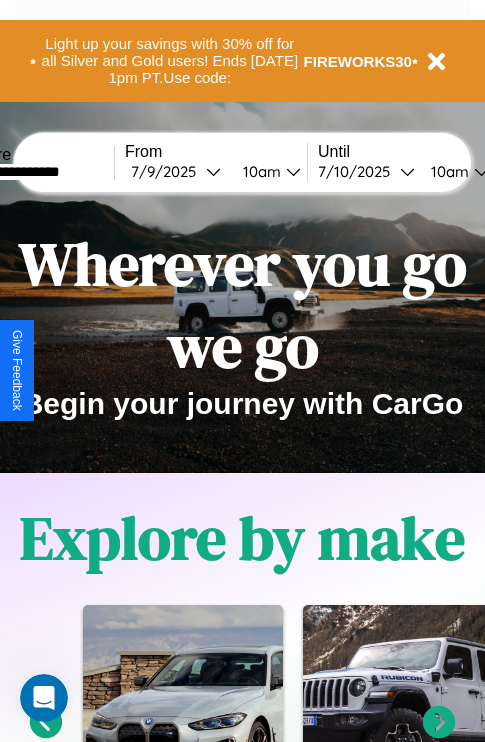 type on "**********" 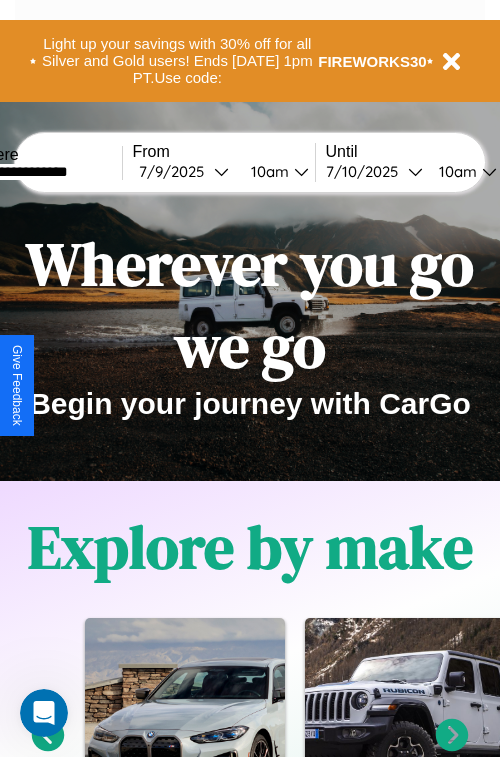 select on "*" 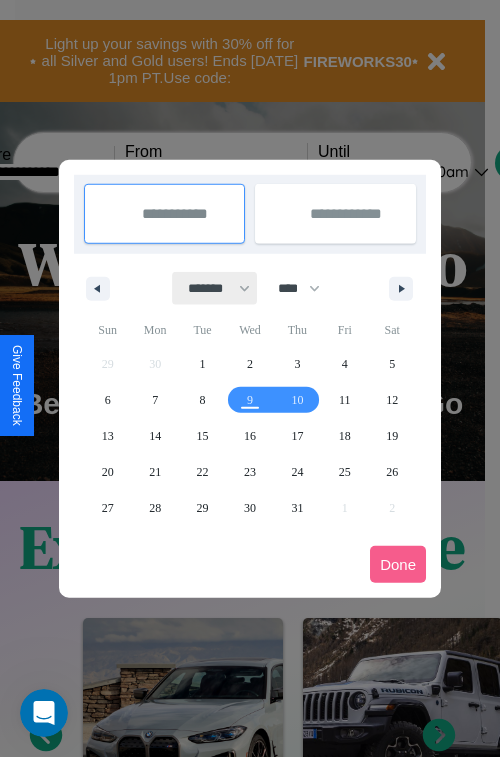 click on "******* ******** ***** ***** *** **** **** ****** ********* ******* ******** ********" at bounding box center [215, 288] 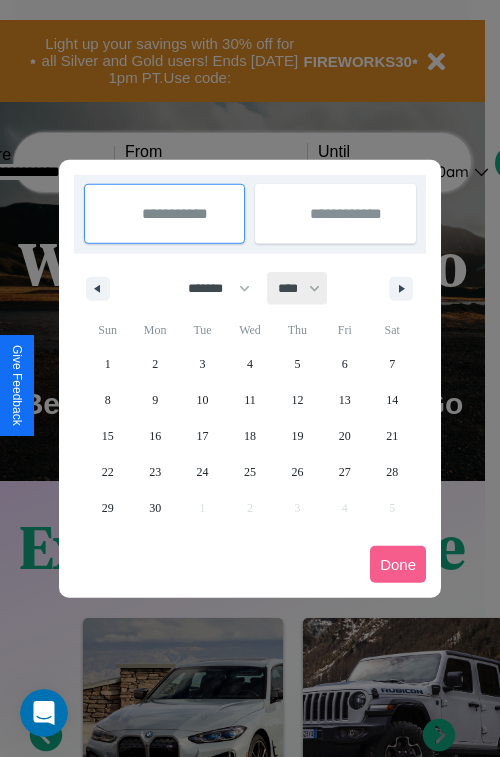 click on "**** **** **** **** **** **** **** **** **** **** **** **** **** **** **** **** **** **** **** **** **** **** **** **** **** **** **** **** **** **** **** **** **** **** **** **** **** **** **** **** **** **** **** **** **** **** **** **** **** **** **** **** **** **** **** **** **** **** **** **** **** **** **** **** **** **** **** **** **** **** **** **** **** **** **** **** **** **** **** **** **** **** **** **** **** **** **** **** **** **** **** **** **** **** **** **** **** **** **** **** **** **** **** **** **** **** **** **** **** **** **** **** **** **** **** **** **** **** **** **** ****" at bounding box center (298, 288) 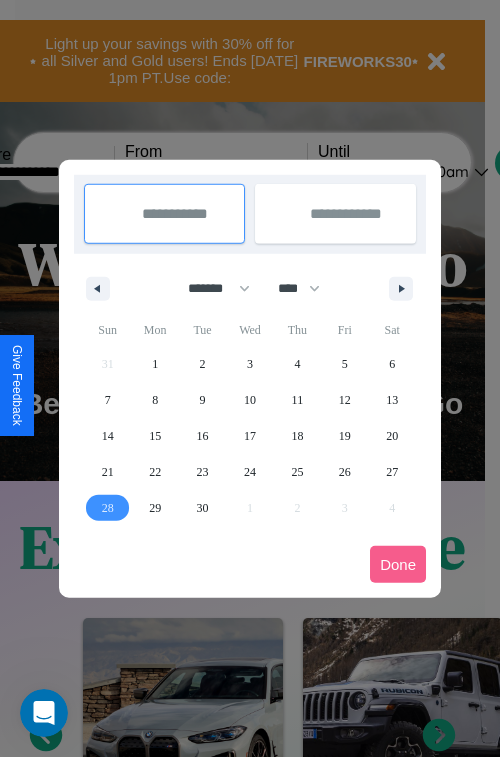 click on "28" at bounding box center (108, 508) 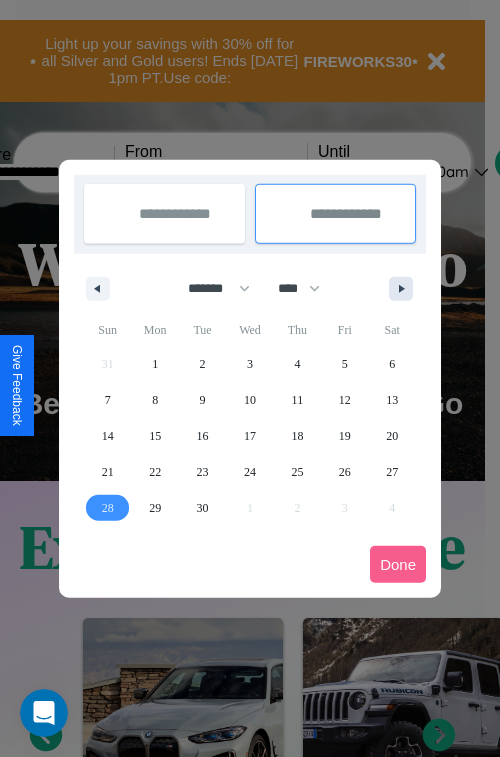 click at bounding box center [405, 289] 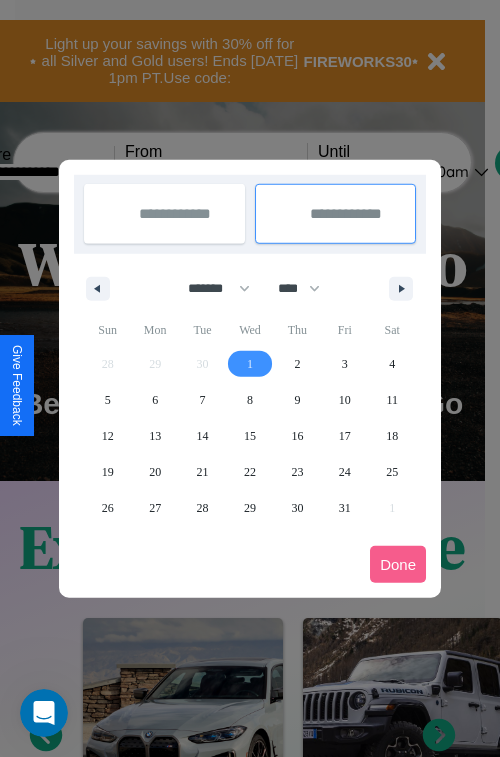 click on "1" at bounding box center (250, 364) 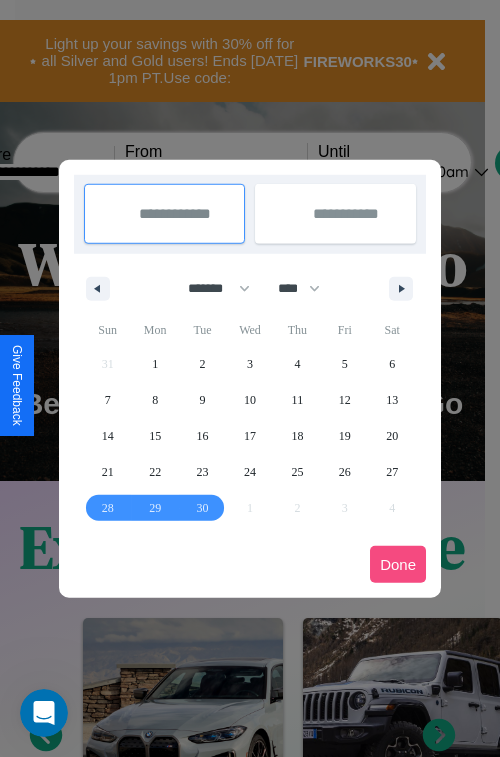 click on "Done" at bounding box center [398, 564] 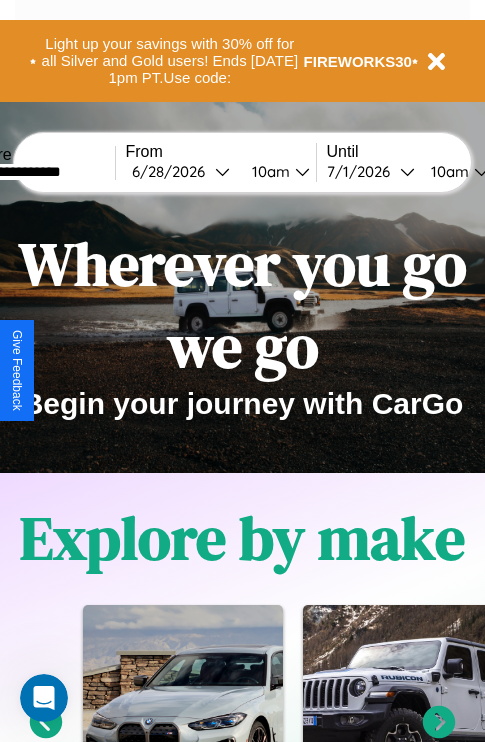 scroll, scrollTop: 0, scrollLeft: 71, axis: horizontal 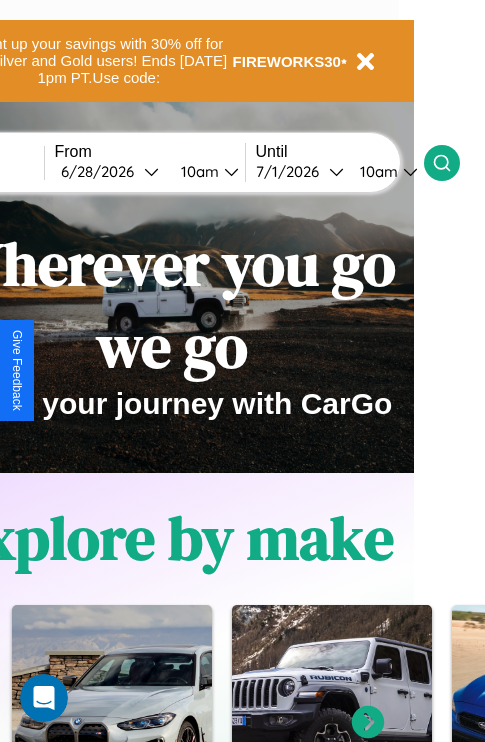 click 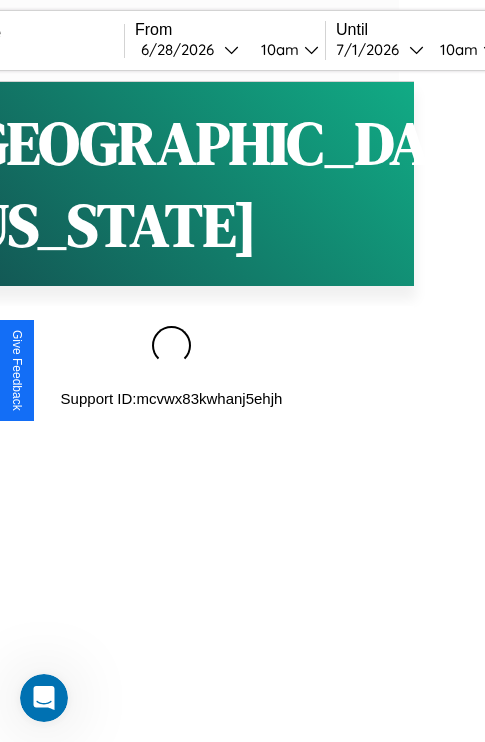 scroll, scrollTop: 0, scrollLeft: 0, axis: both 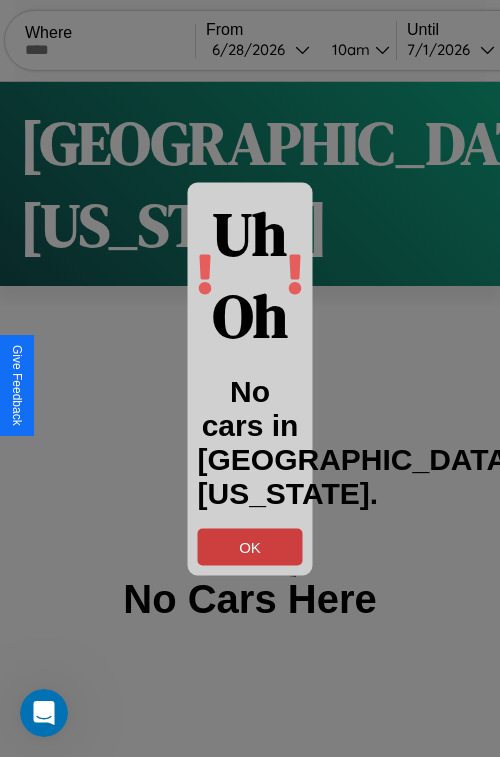 click on "OK" at bounding box center [250, 546] 